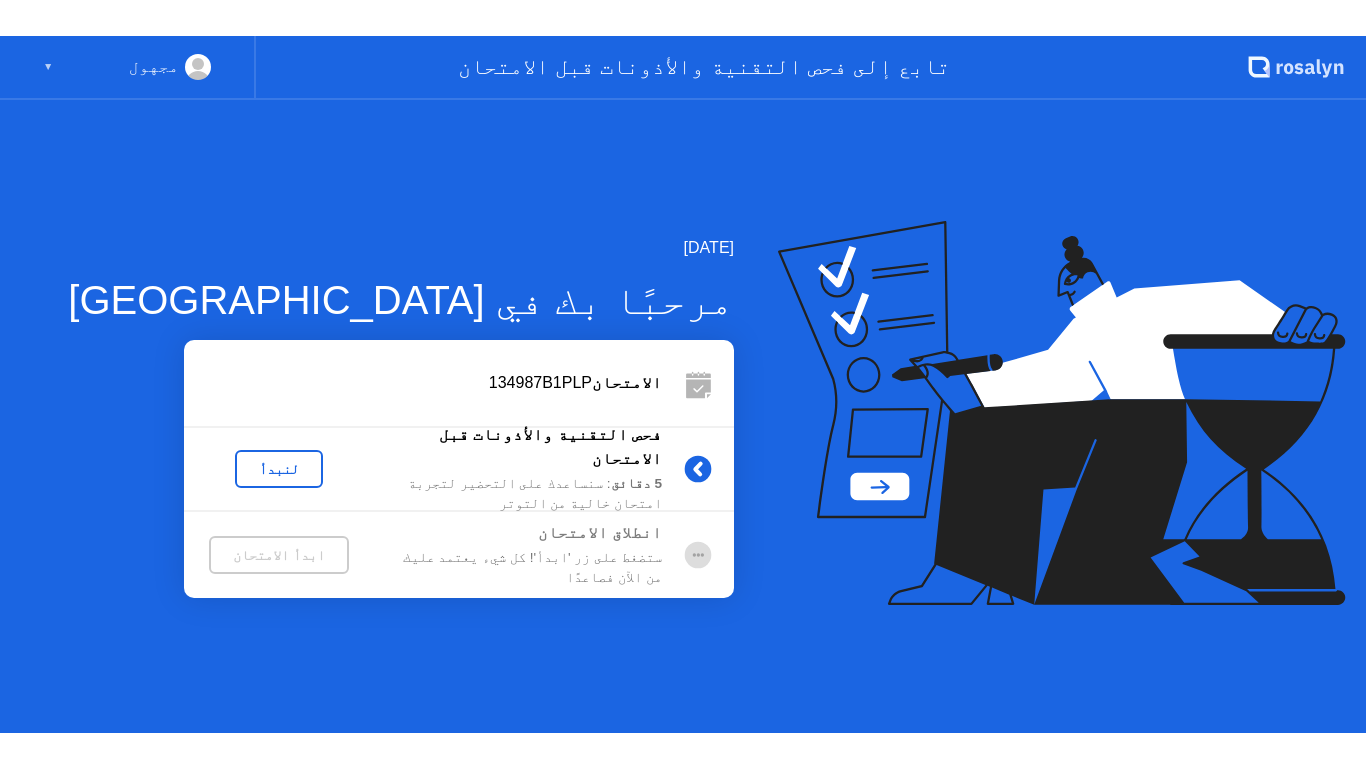 scroll, scrollTop: 0, scrollLeft: 0, axis: both 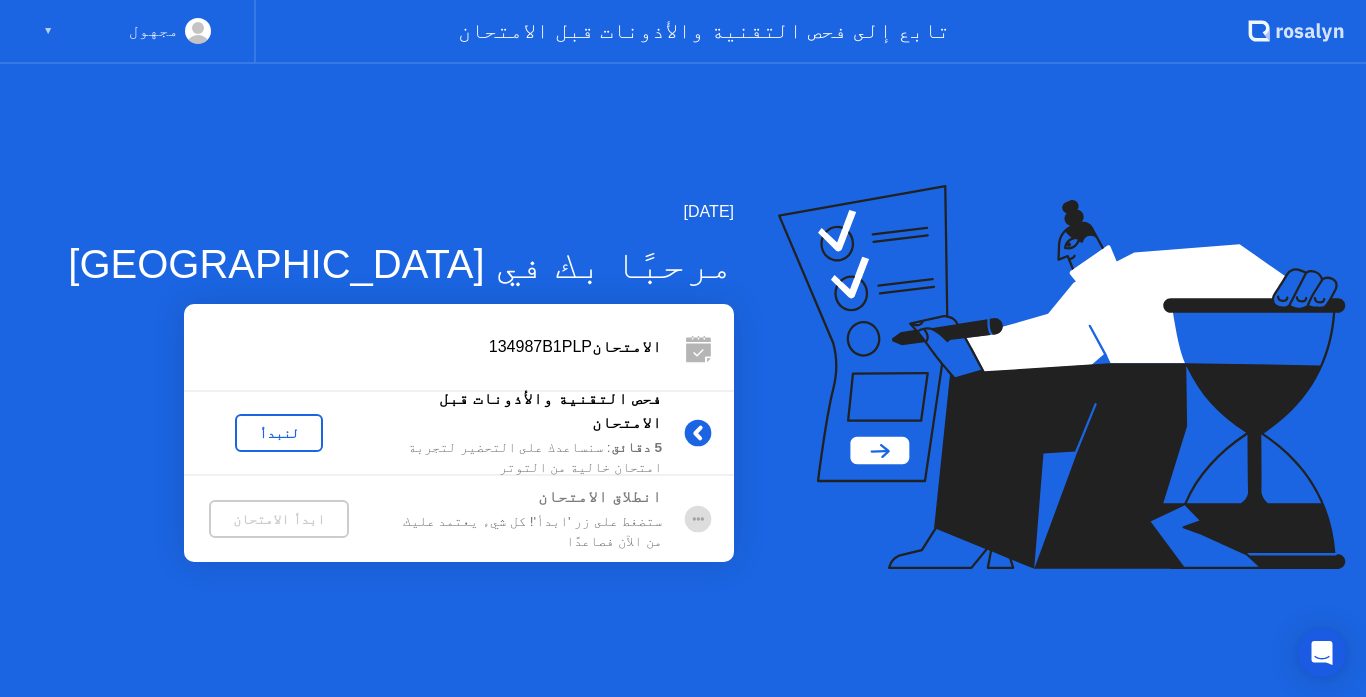 click on "لنبدأ" 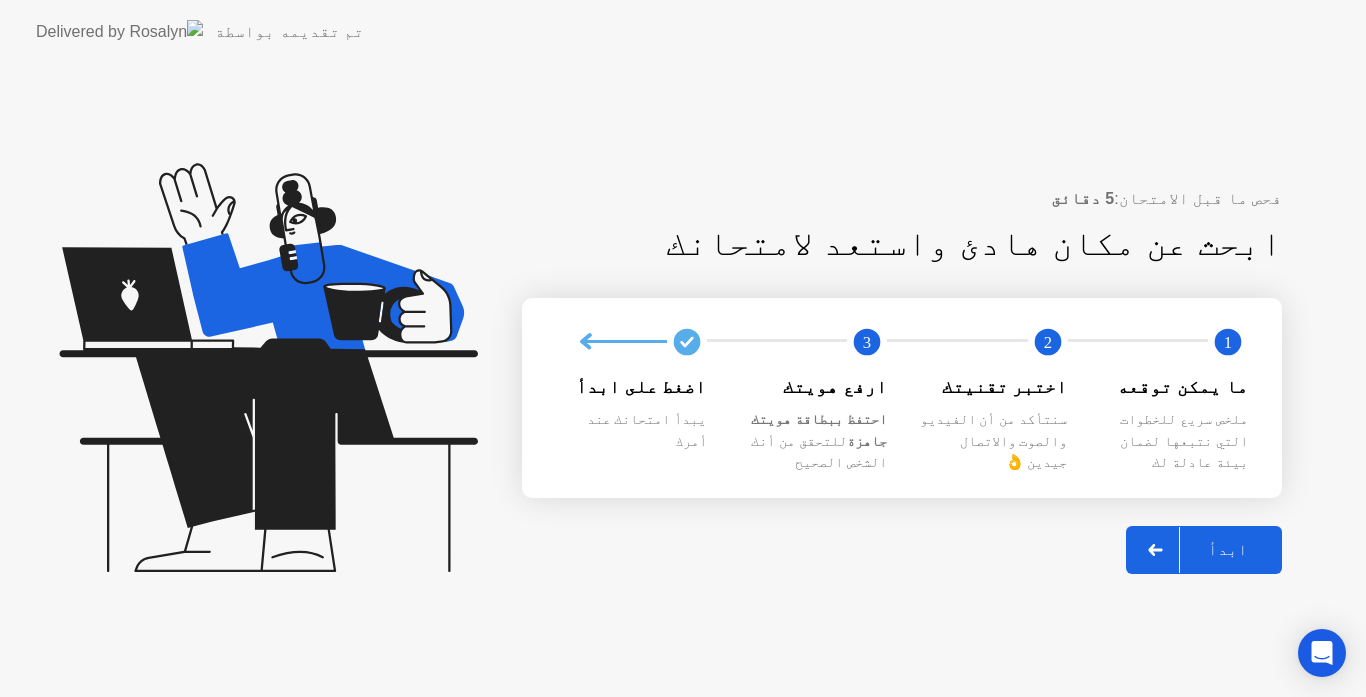click on "ابدأ" 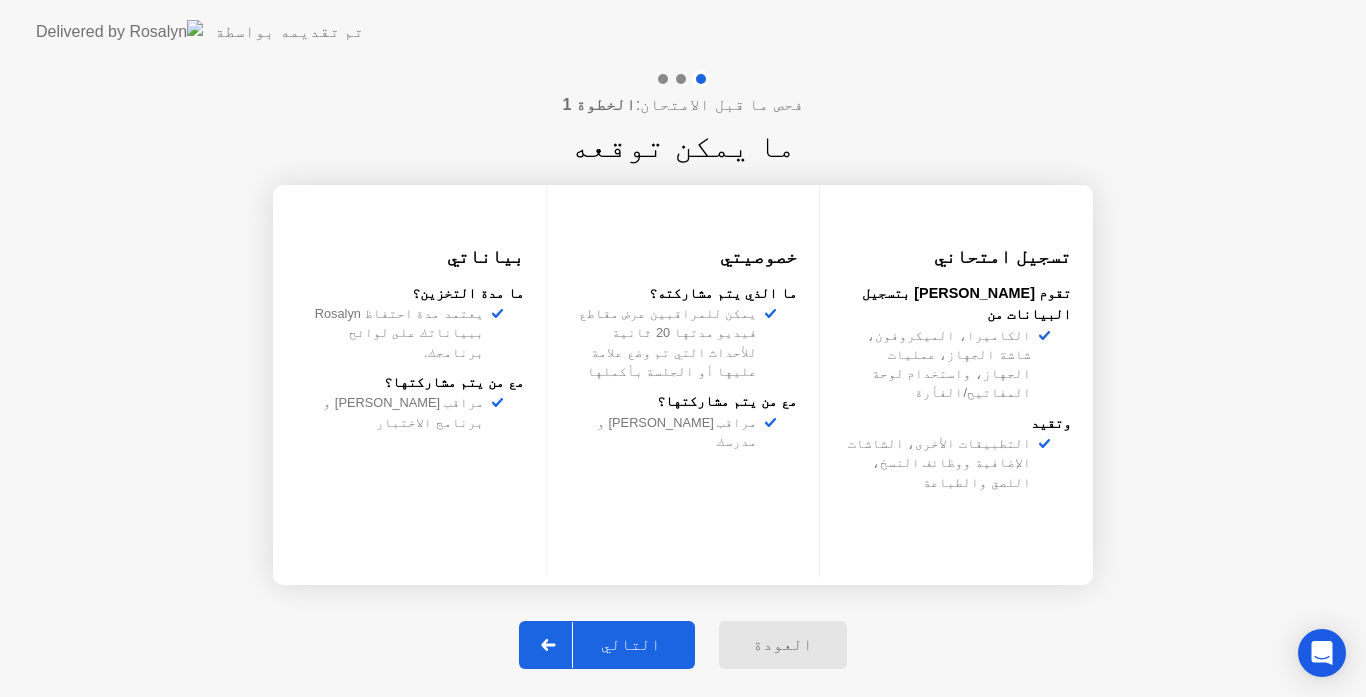 click on "التالي" 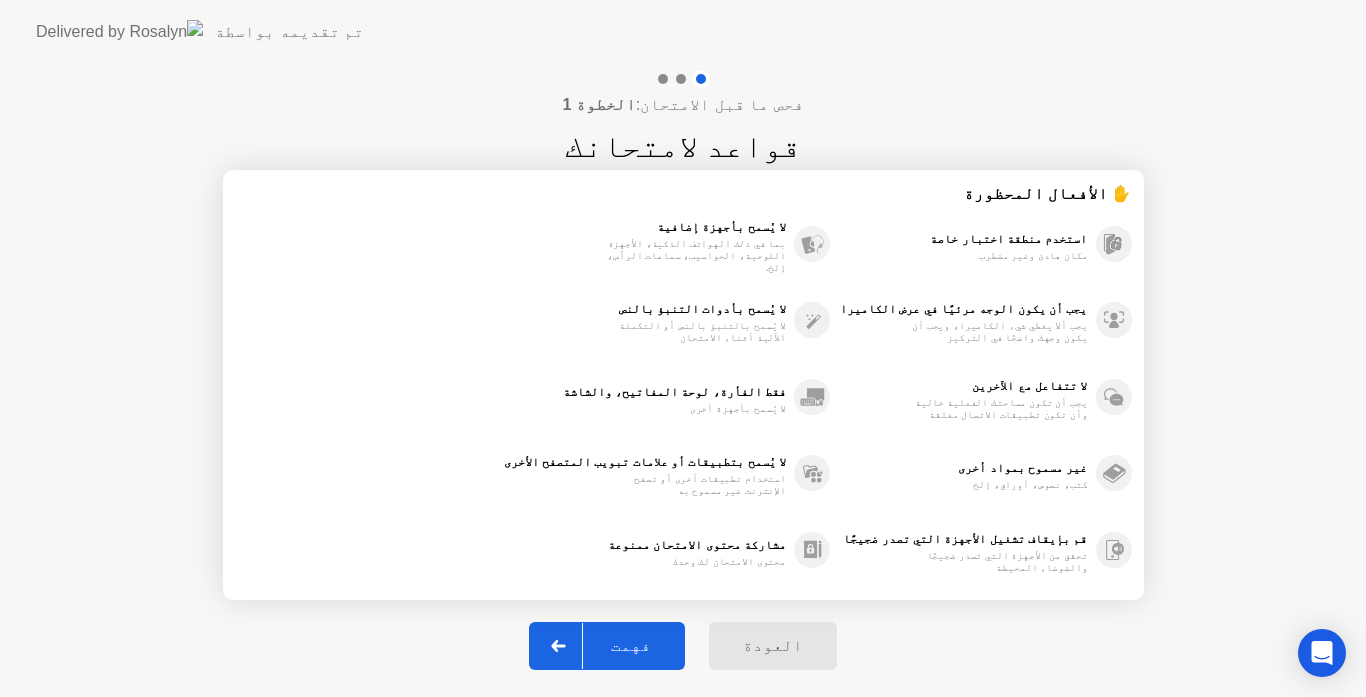 click on "فهمت" 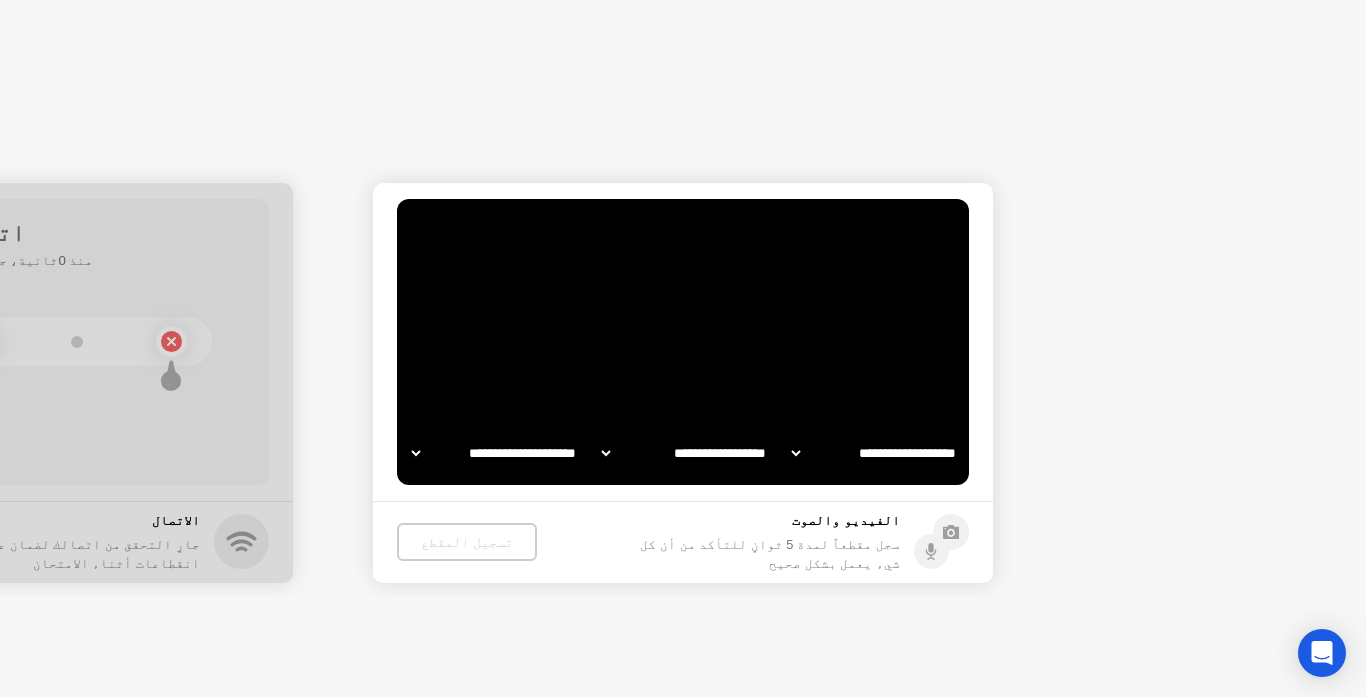 select on "**********" 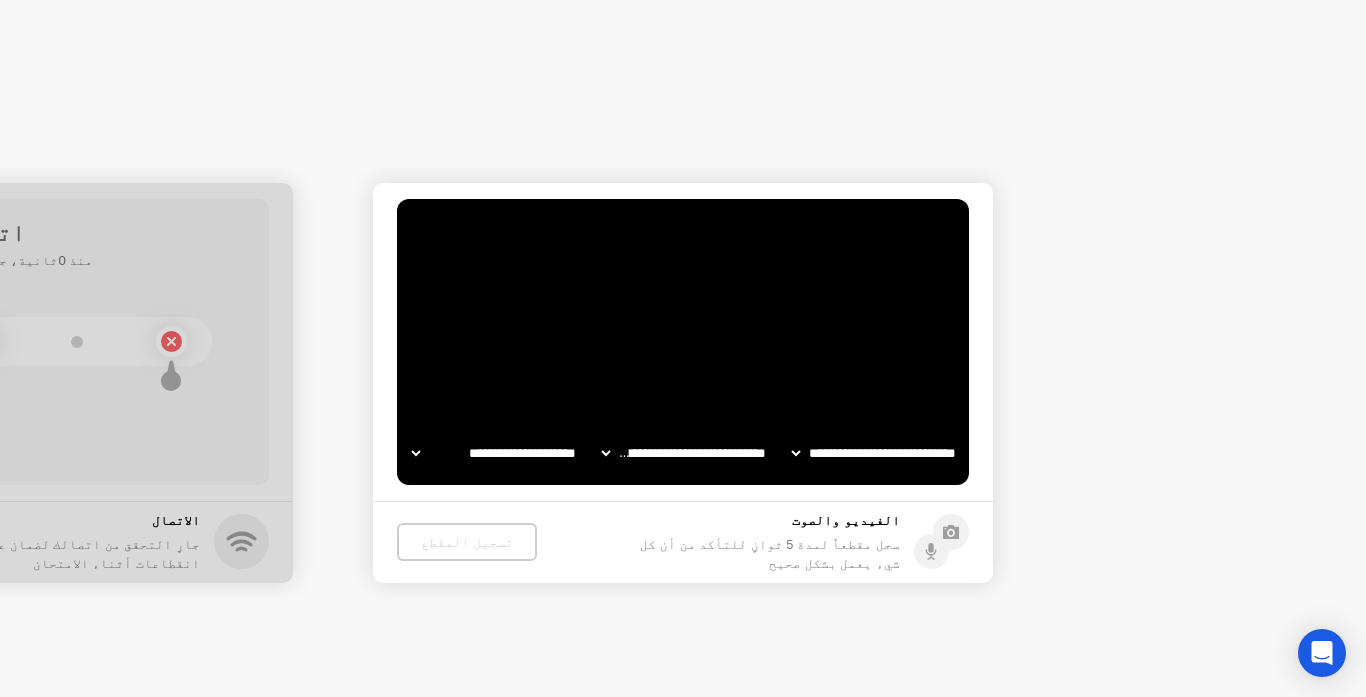 select on "*******" 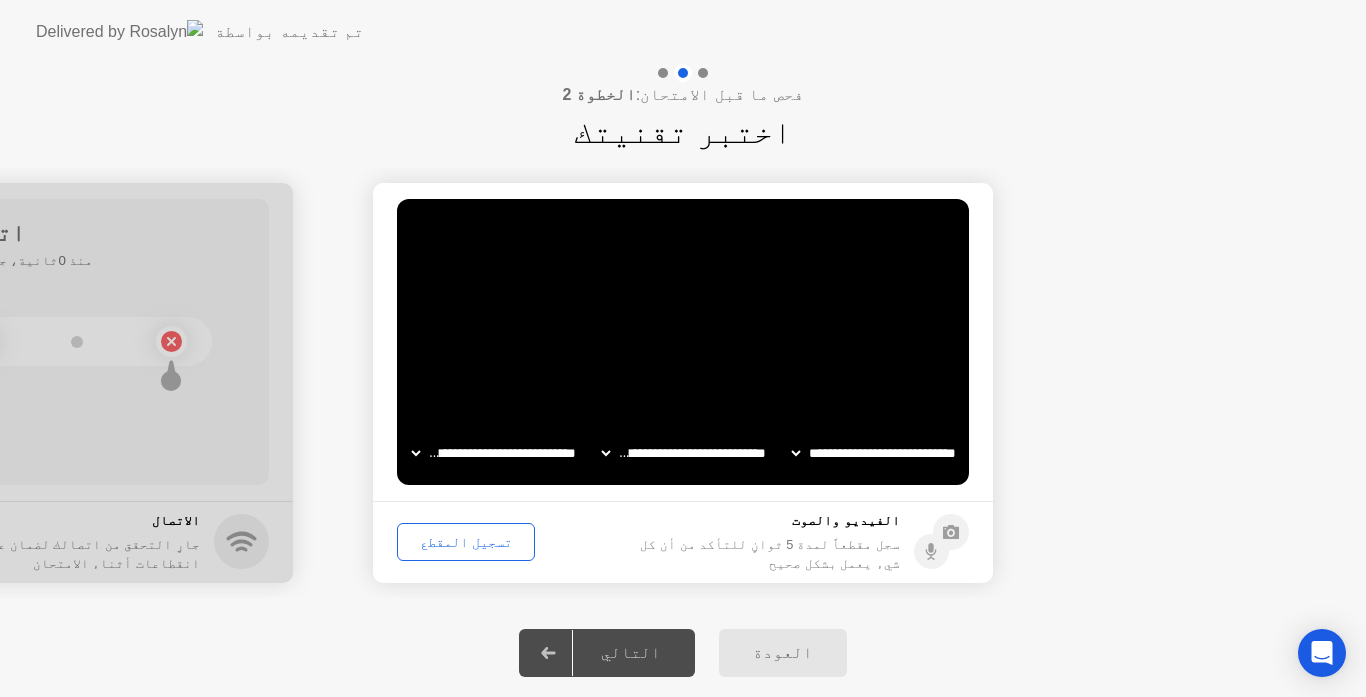 click on "التالي" 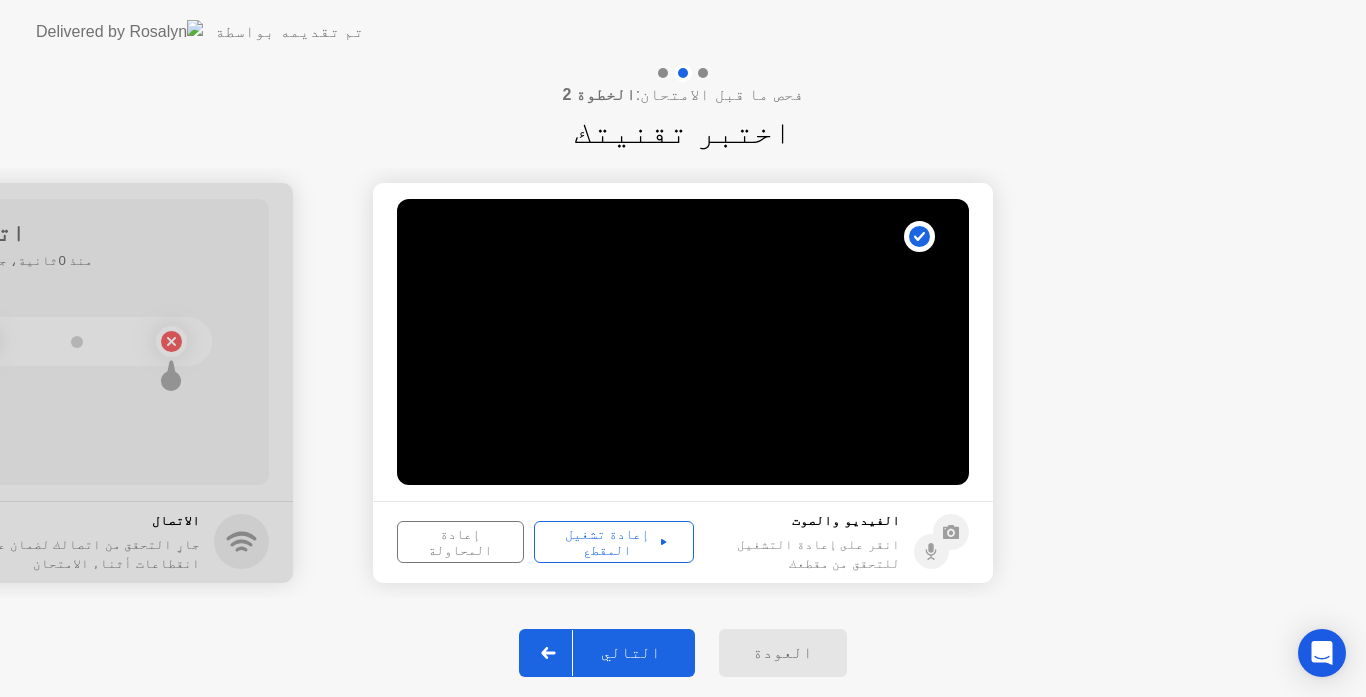 click on "إعادة تشغيل المقطع" 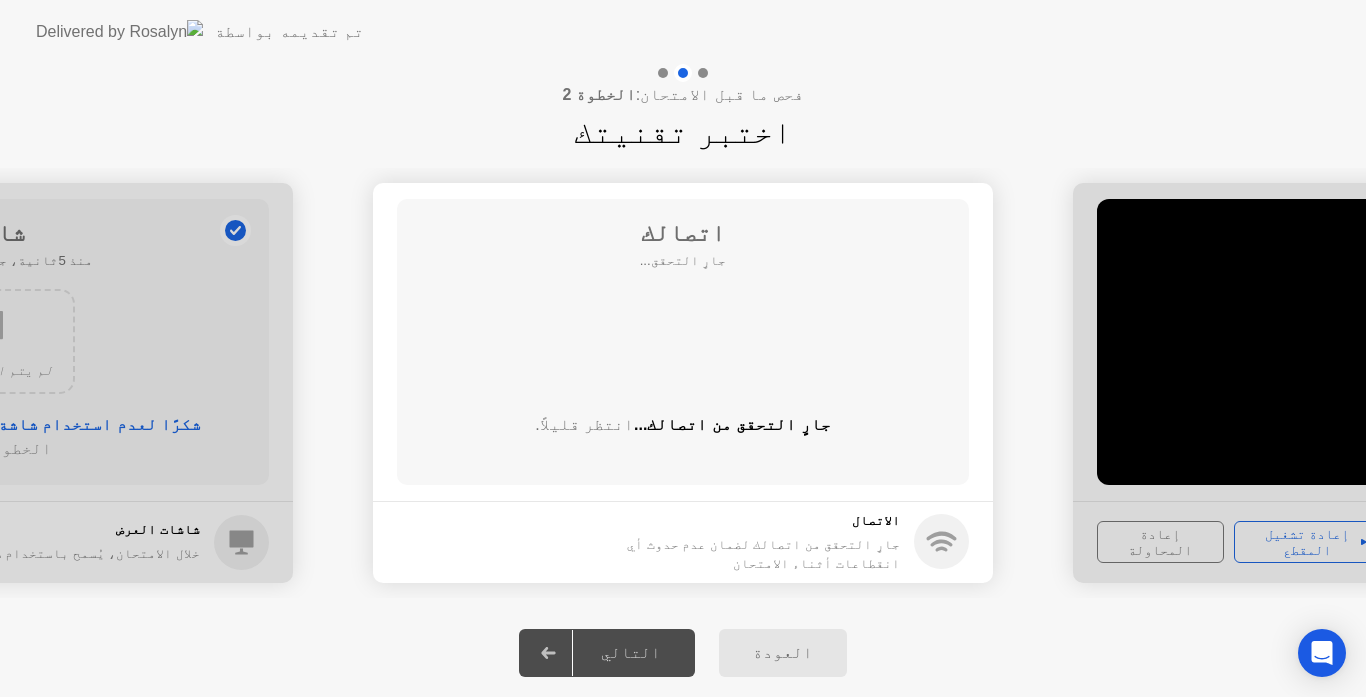 click on "التالي" 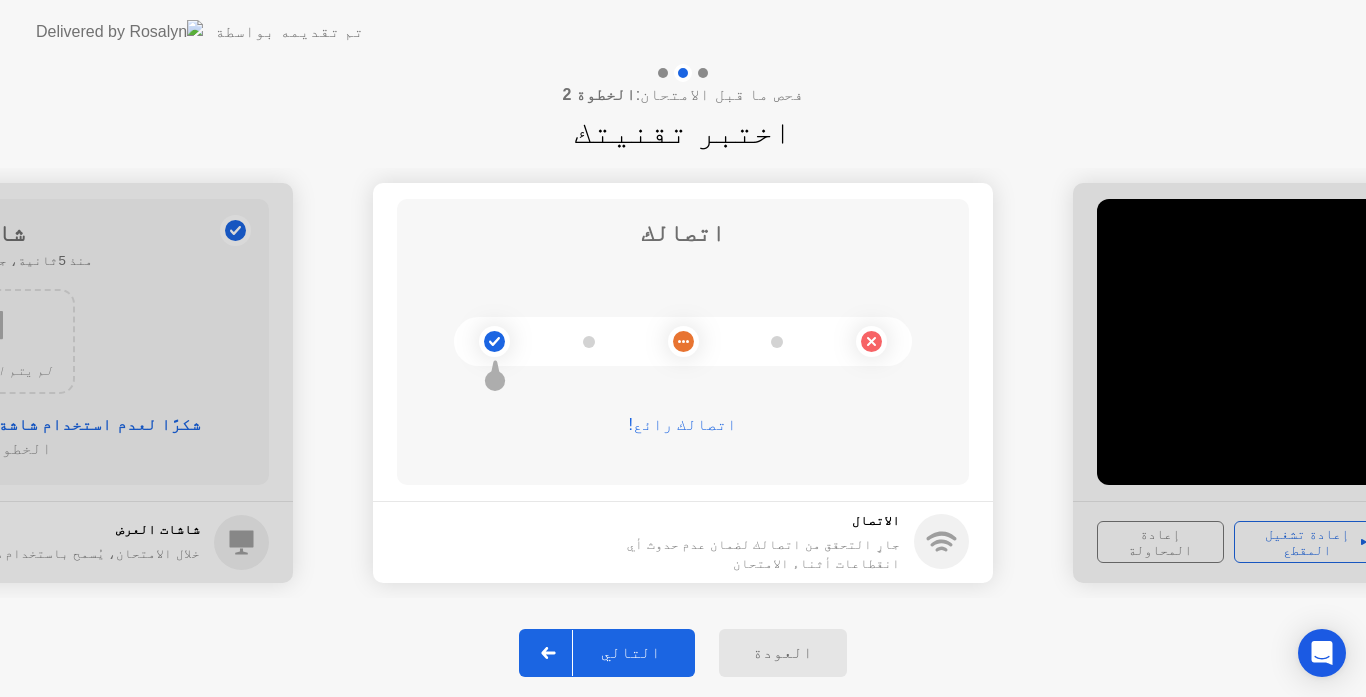 click on "التالي" 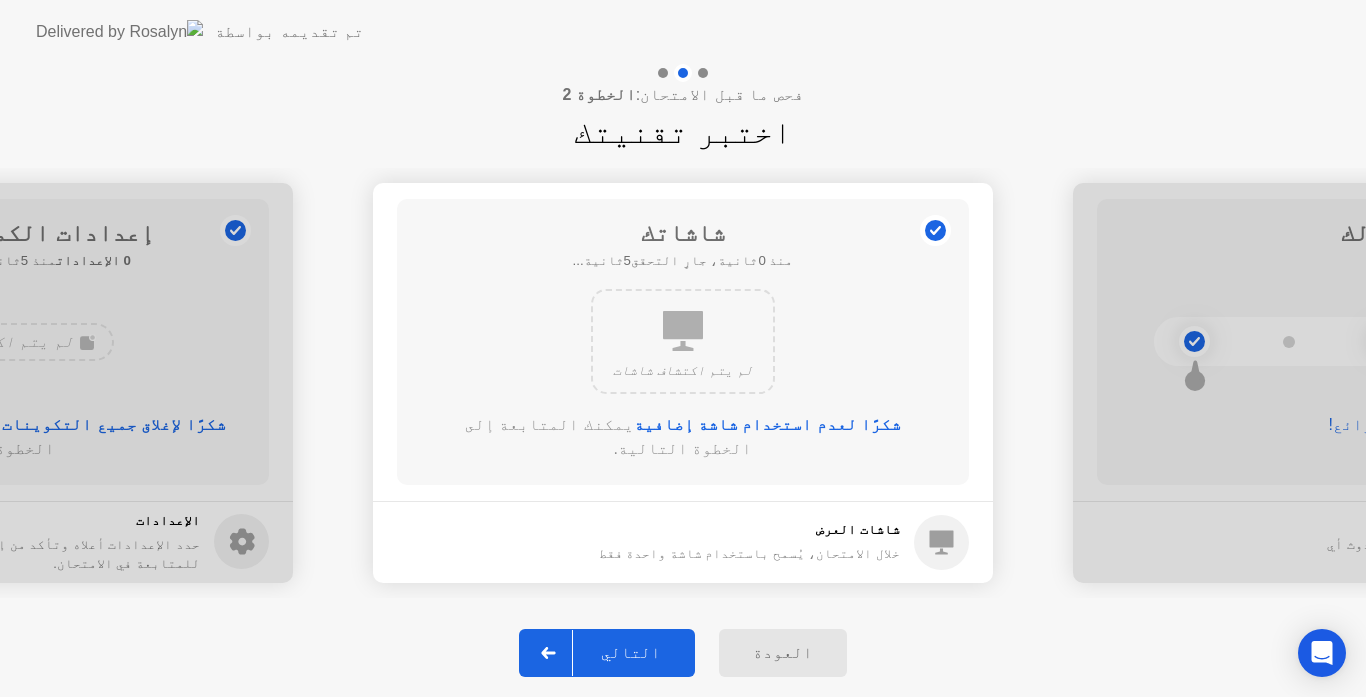 click on "التالي" 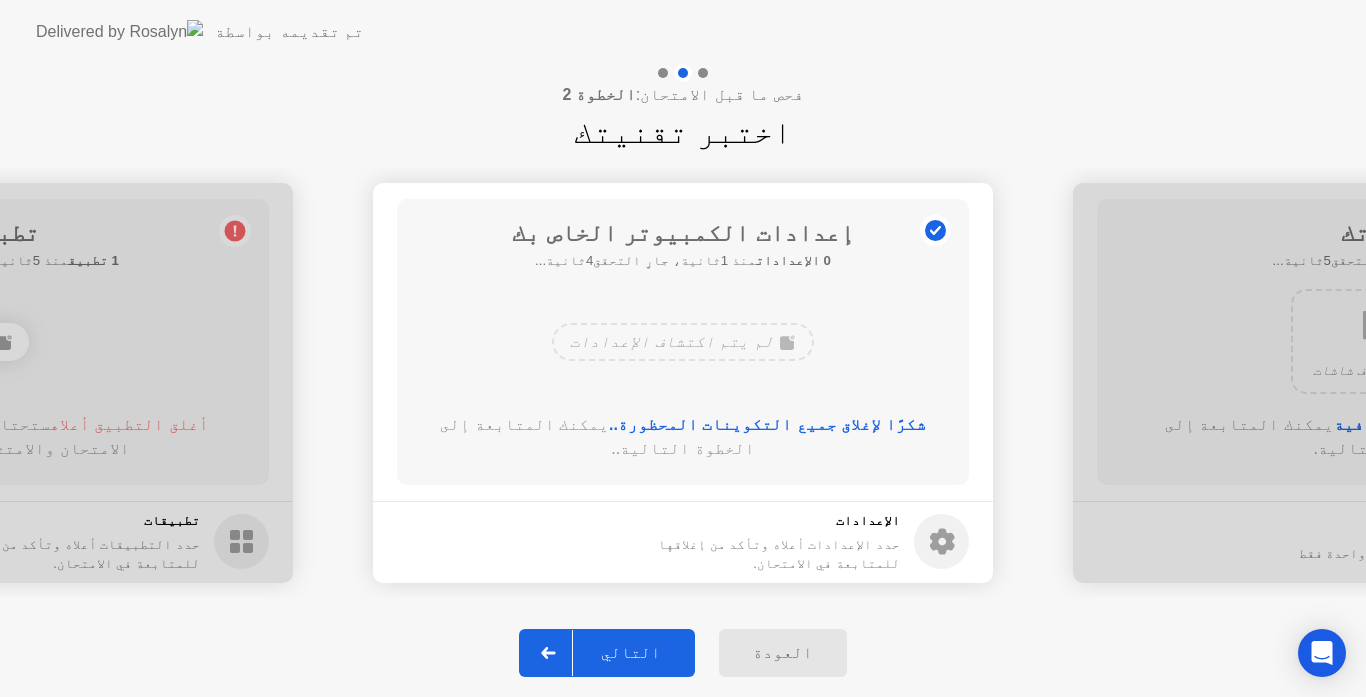 click on "التالي" 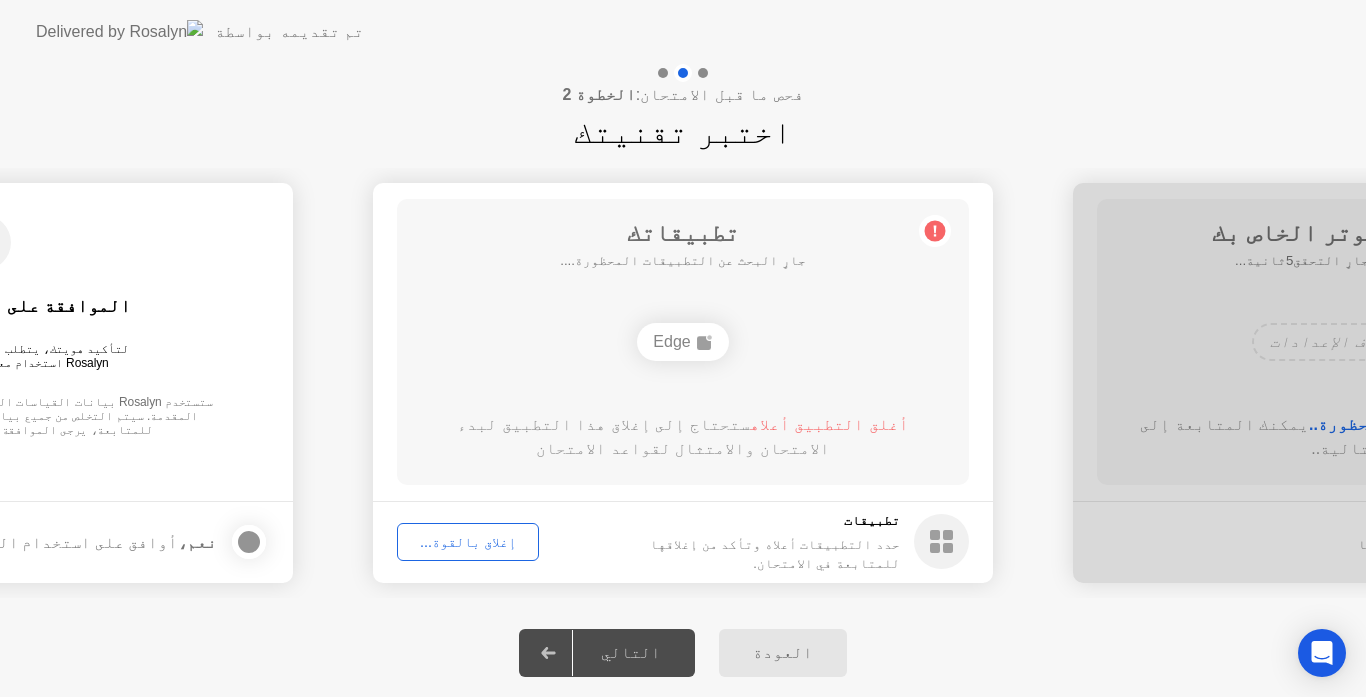 click on "التالي" 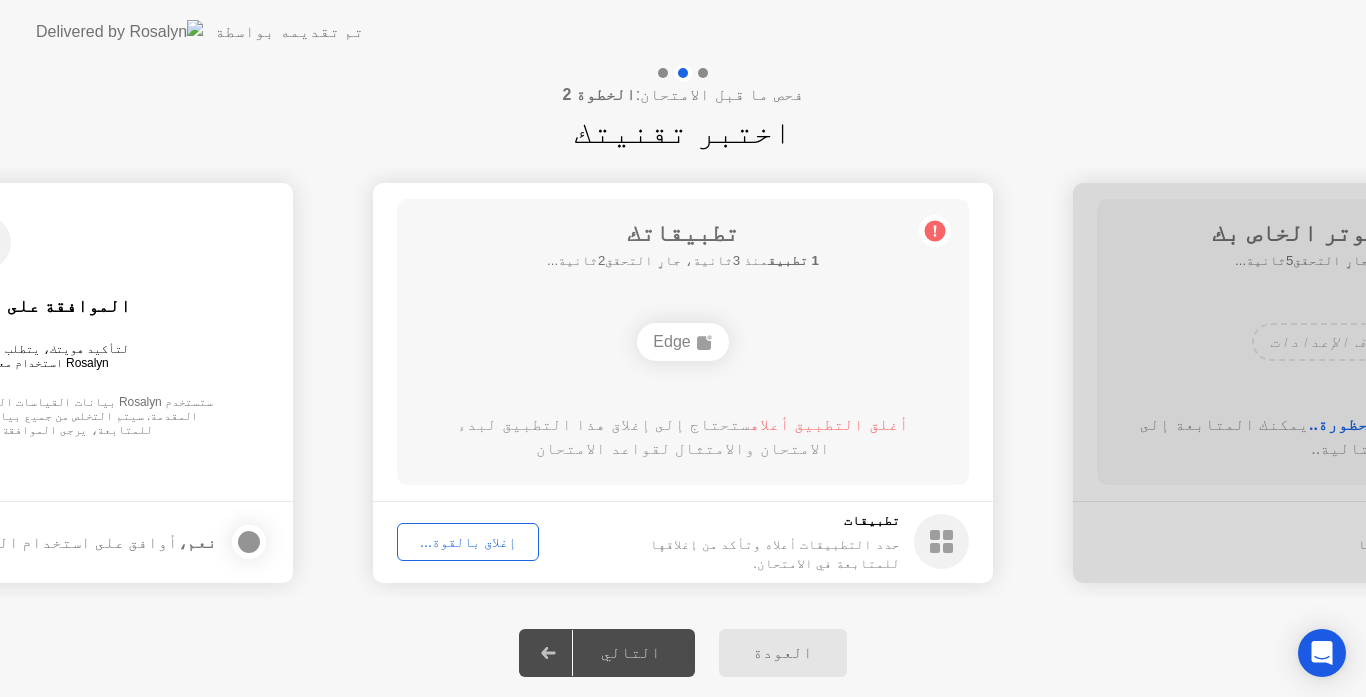 click on "إغلاق بالقوة..." 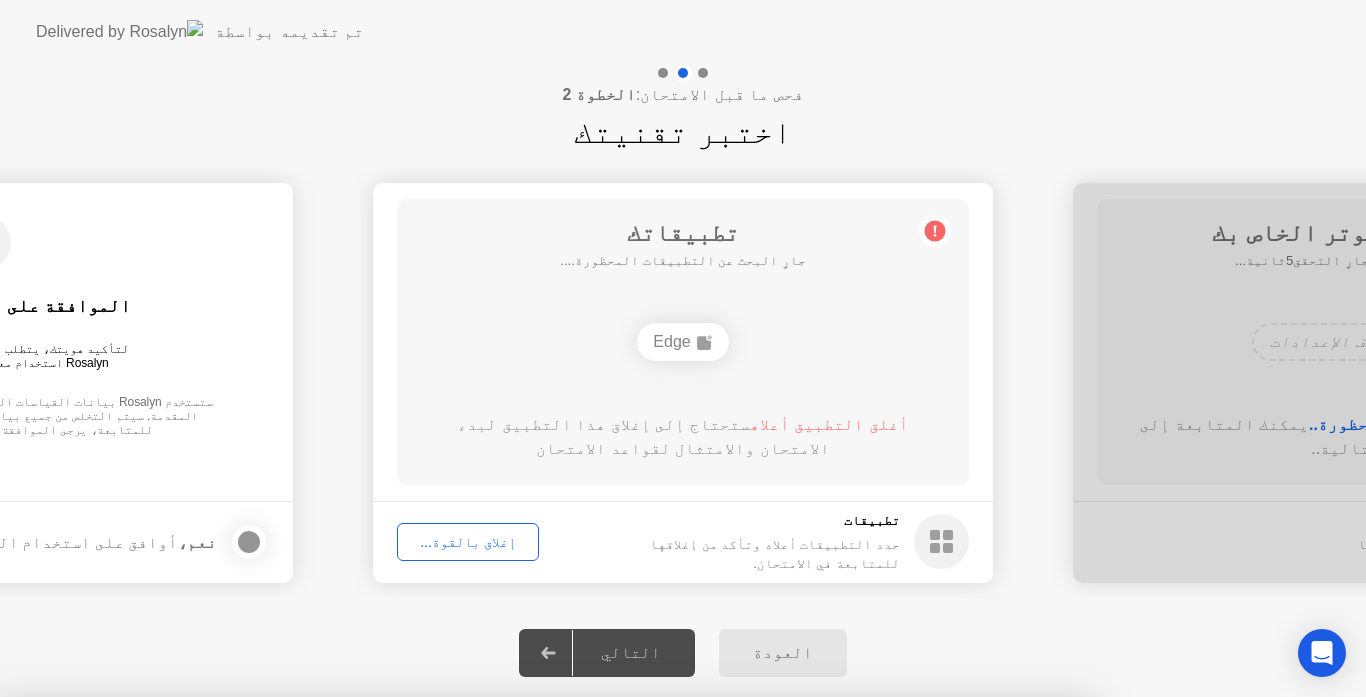 click on "تأكيد" at bounding box center (614, 973) 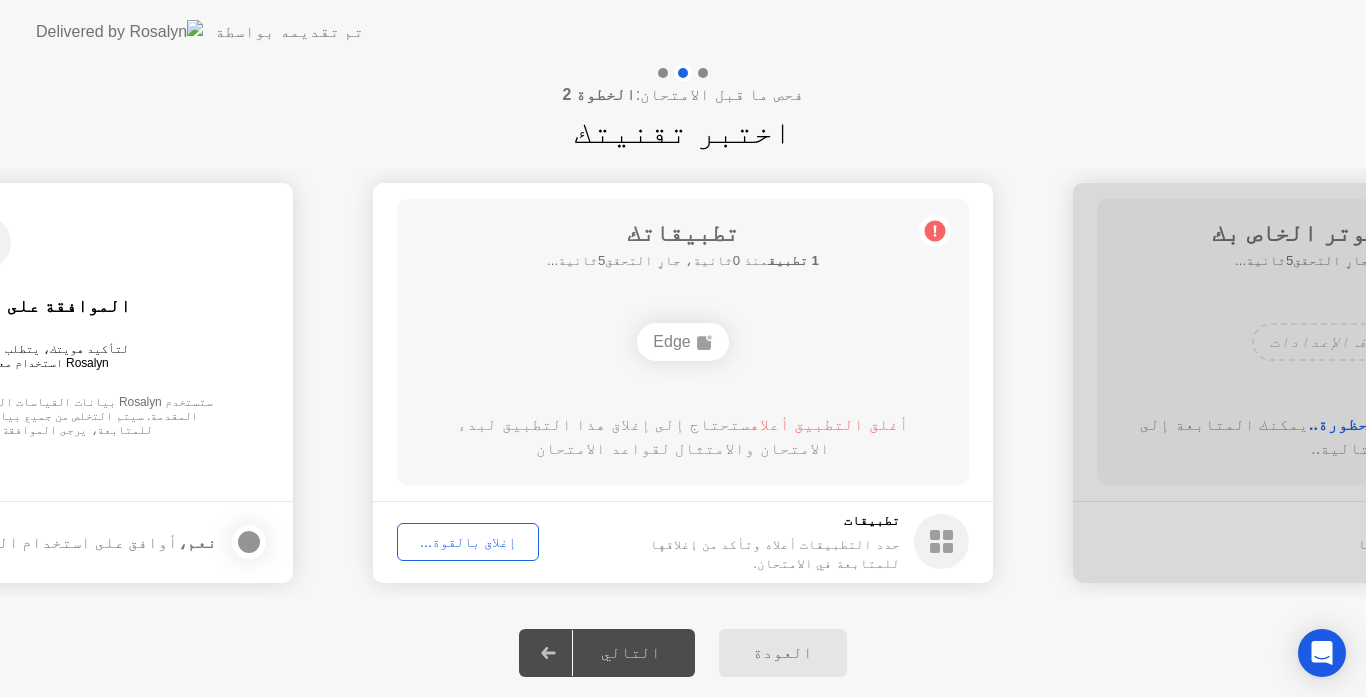 click on "التالي" 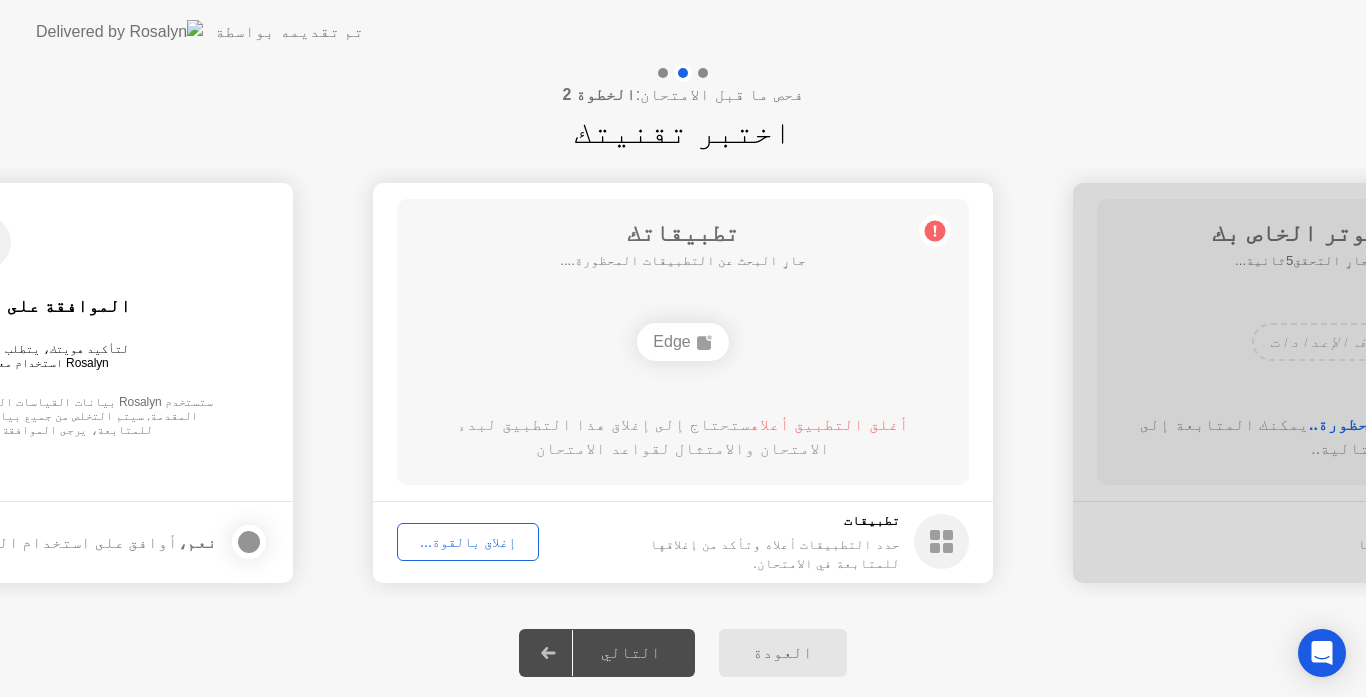 click on "التالي" 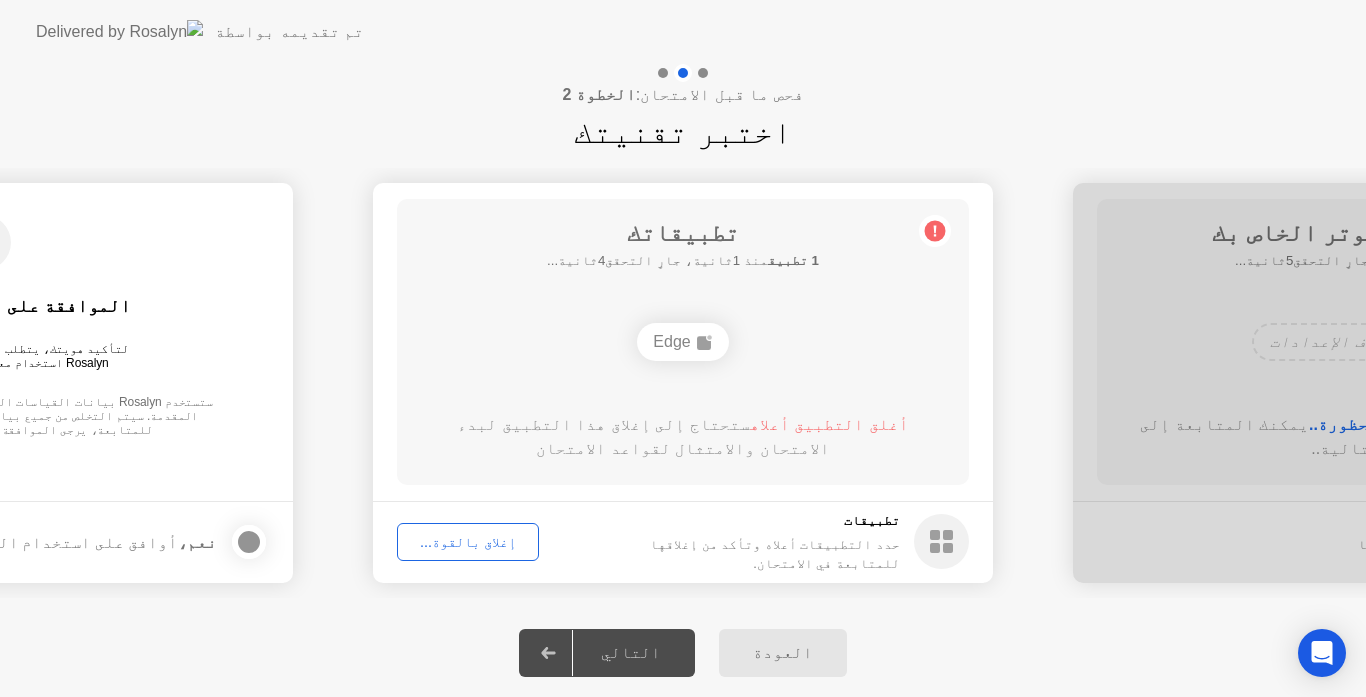 click on "Edge" 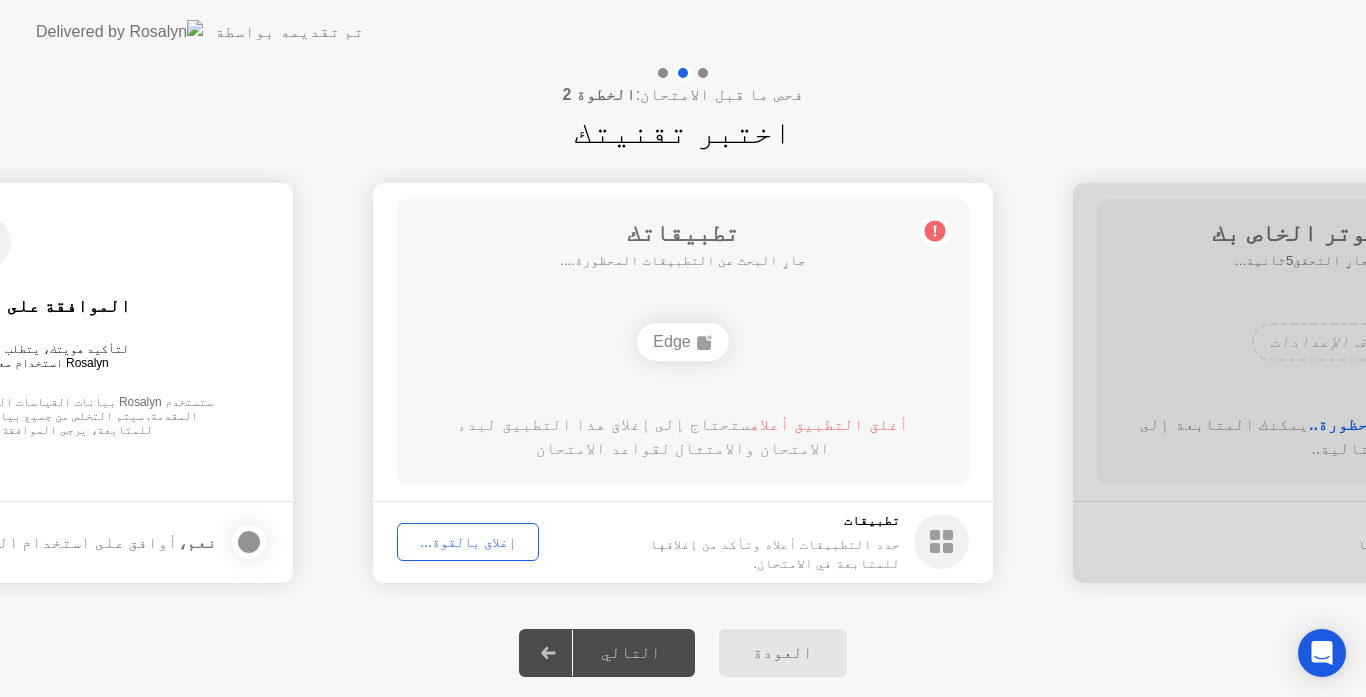 click on "التالي" 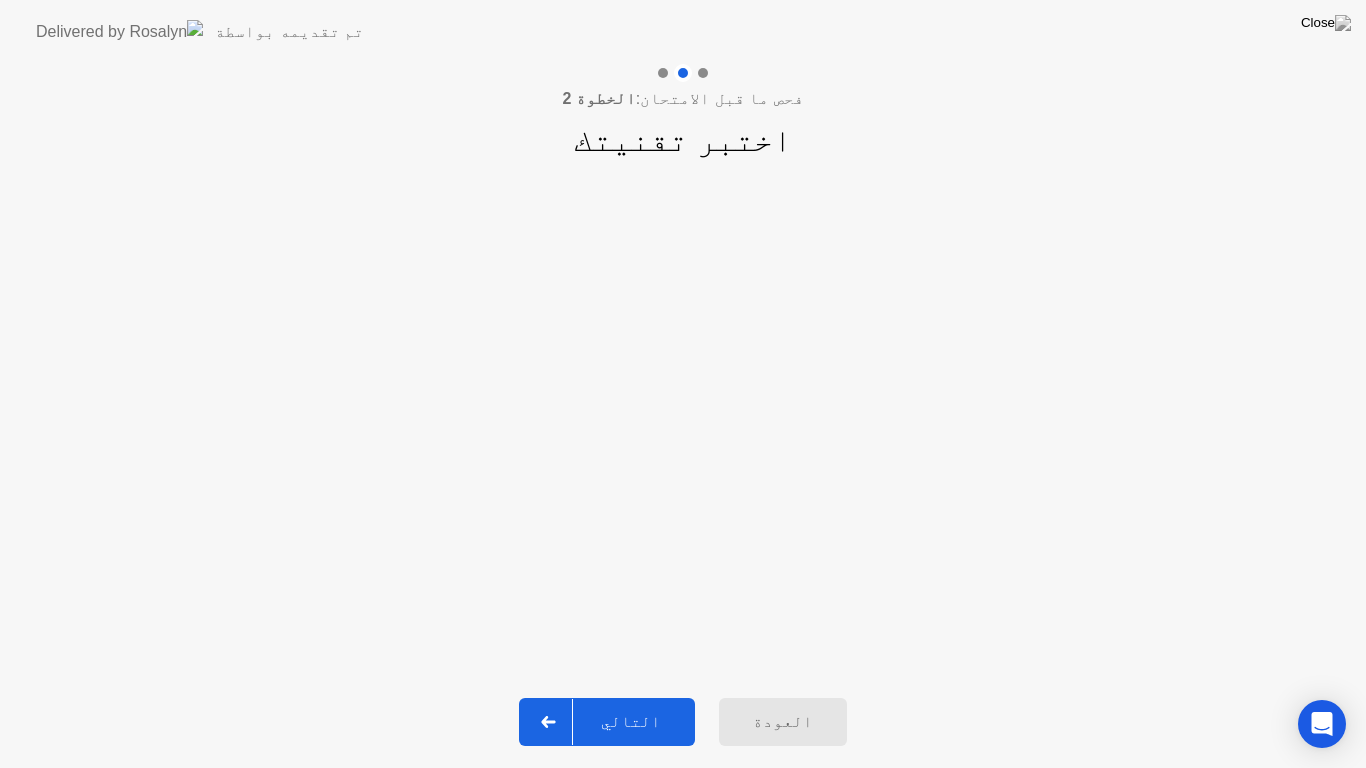 click on "التالي" 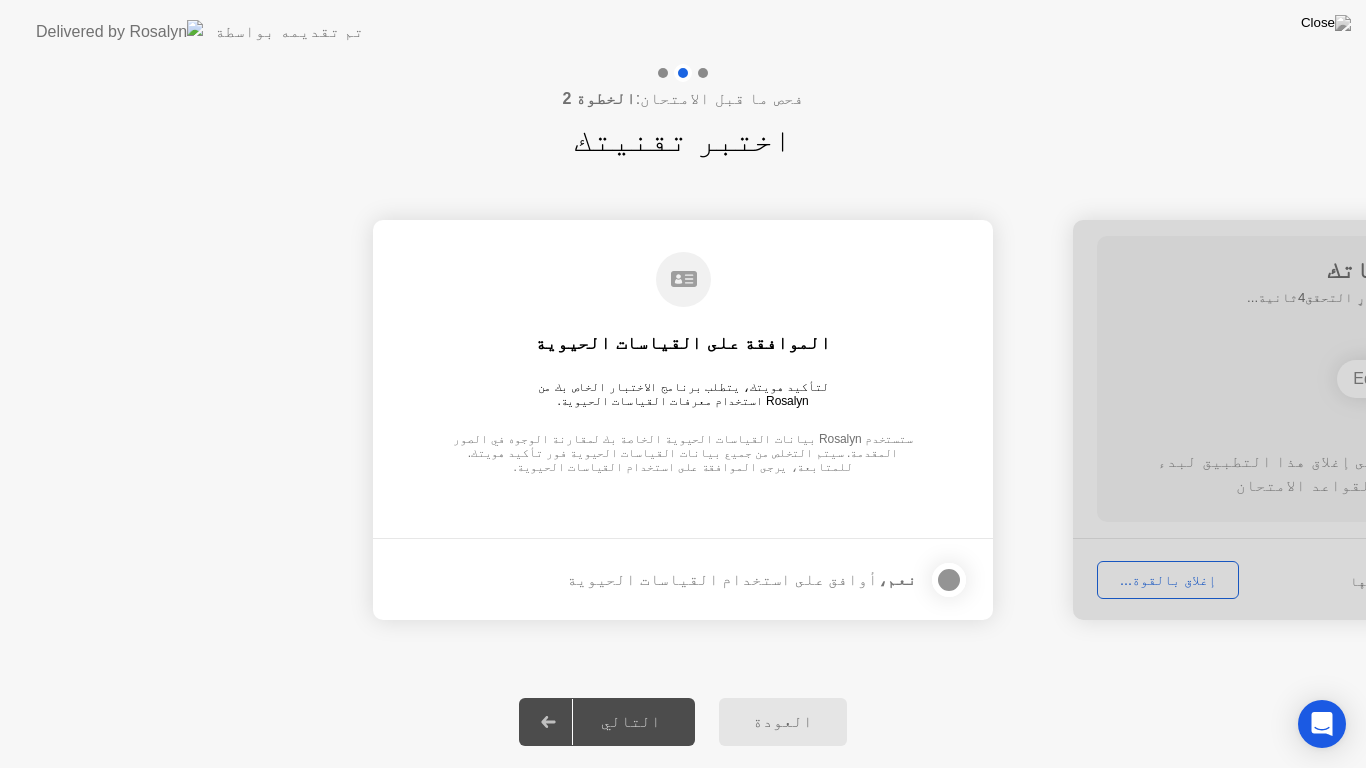 click 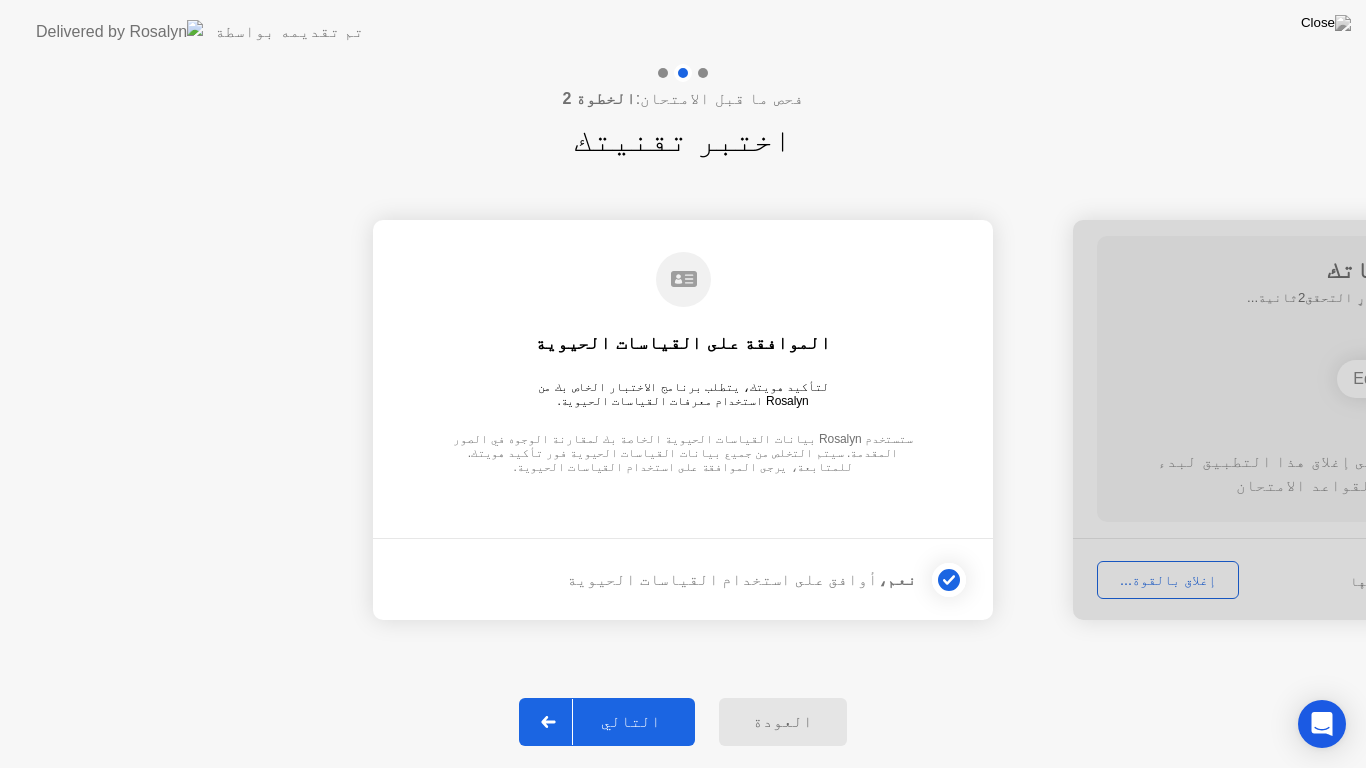 click on "التالي" 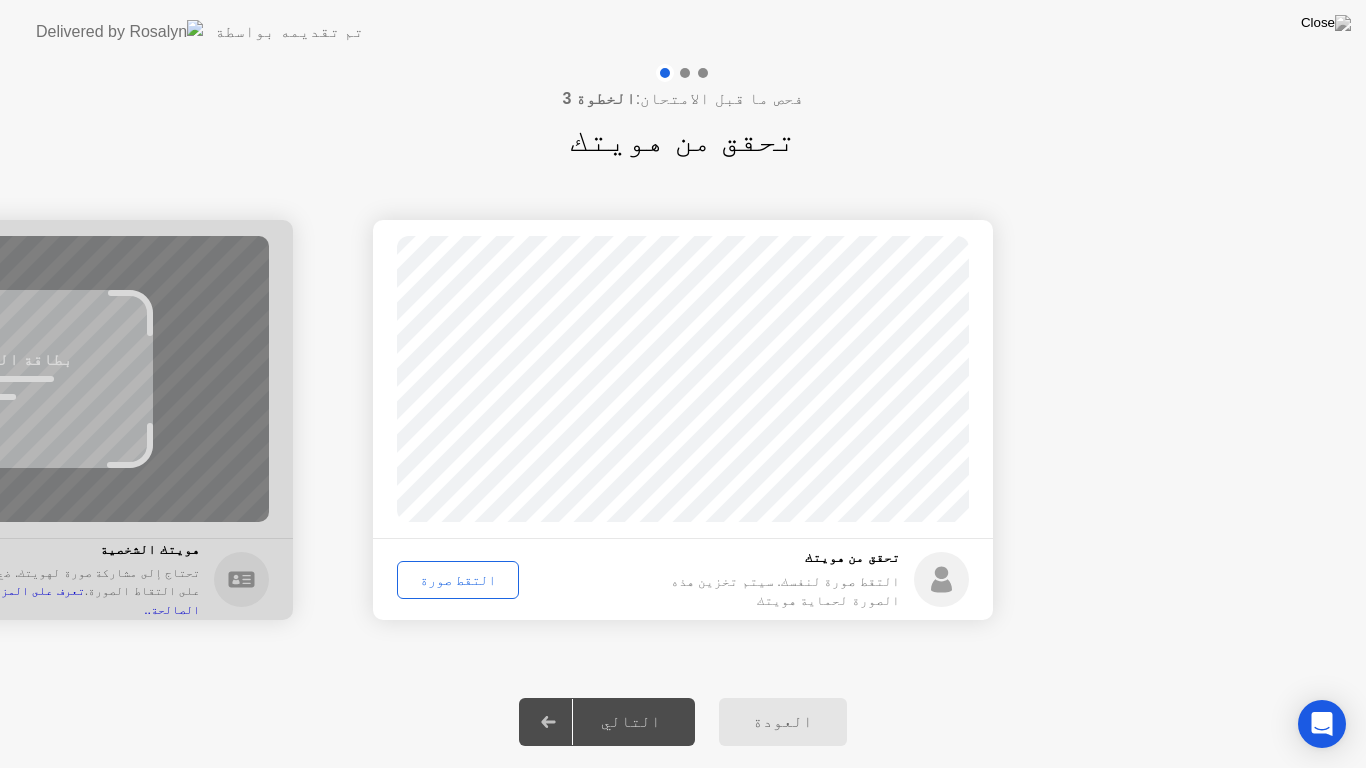 click on "التالي" 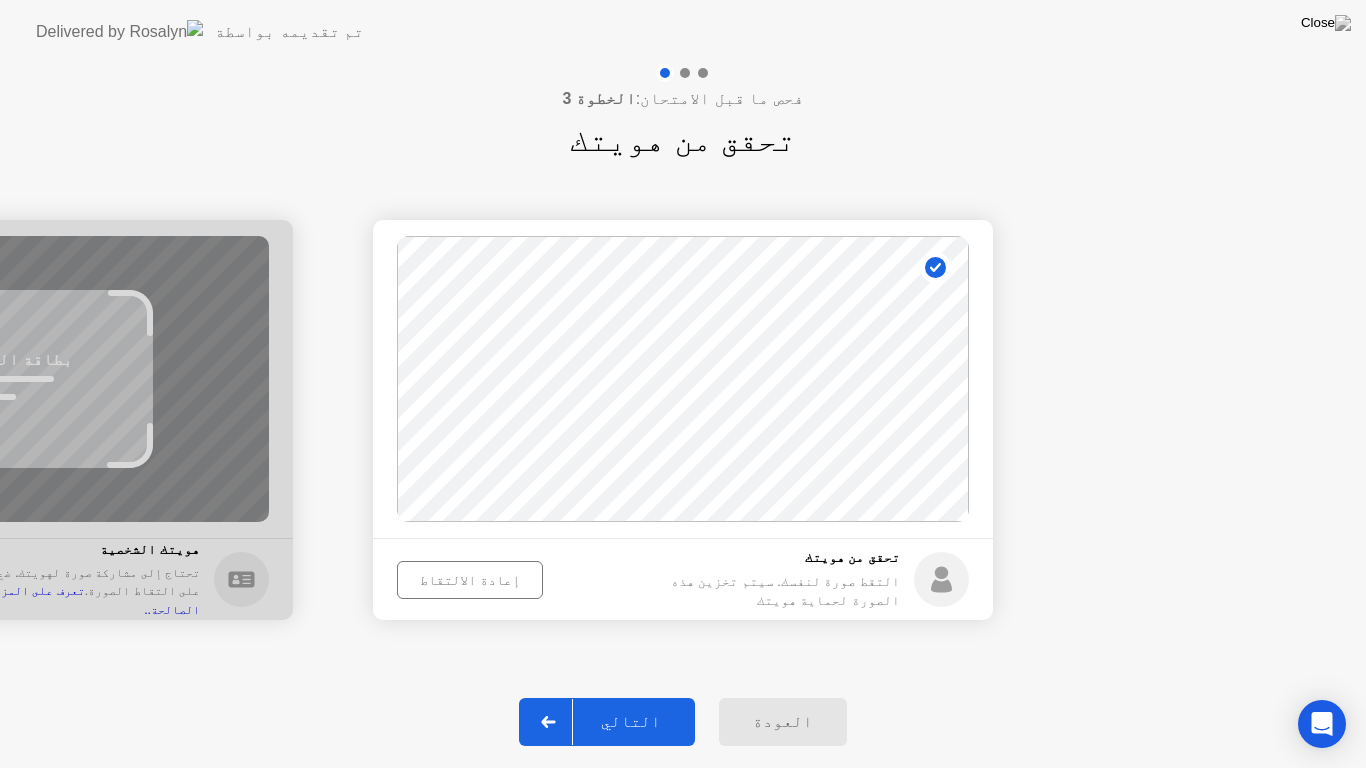 click on "إعادة الالتقاط" 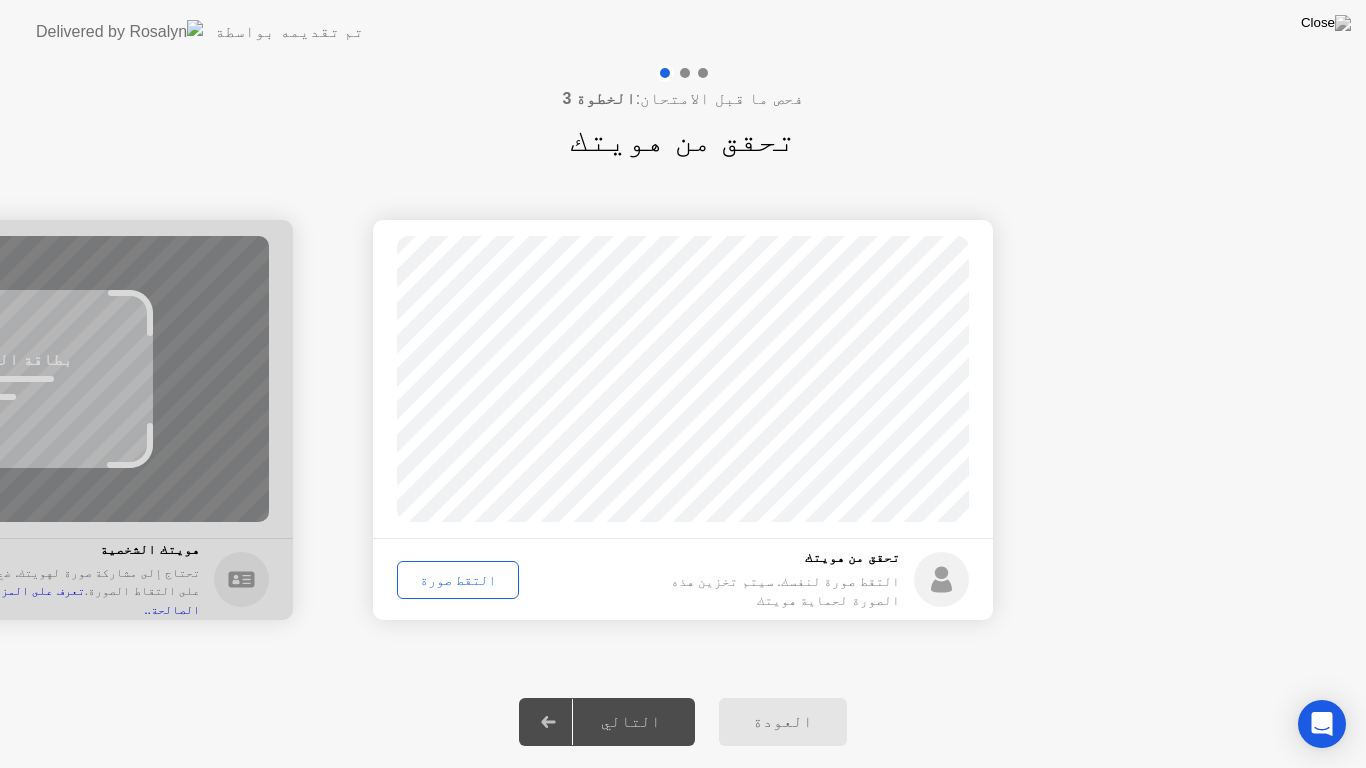 click on "التقط صورة" 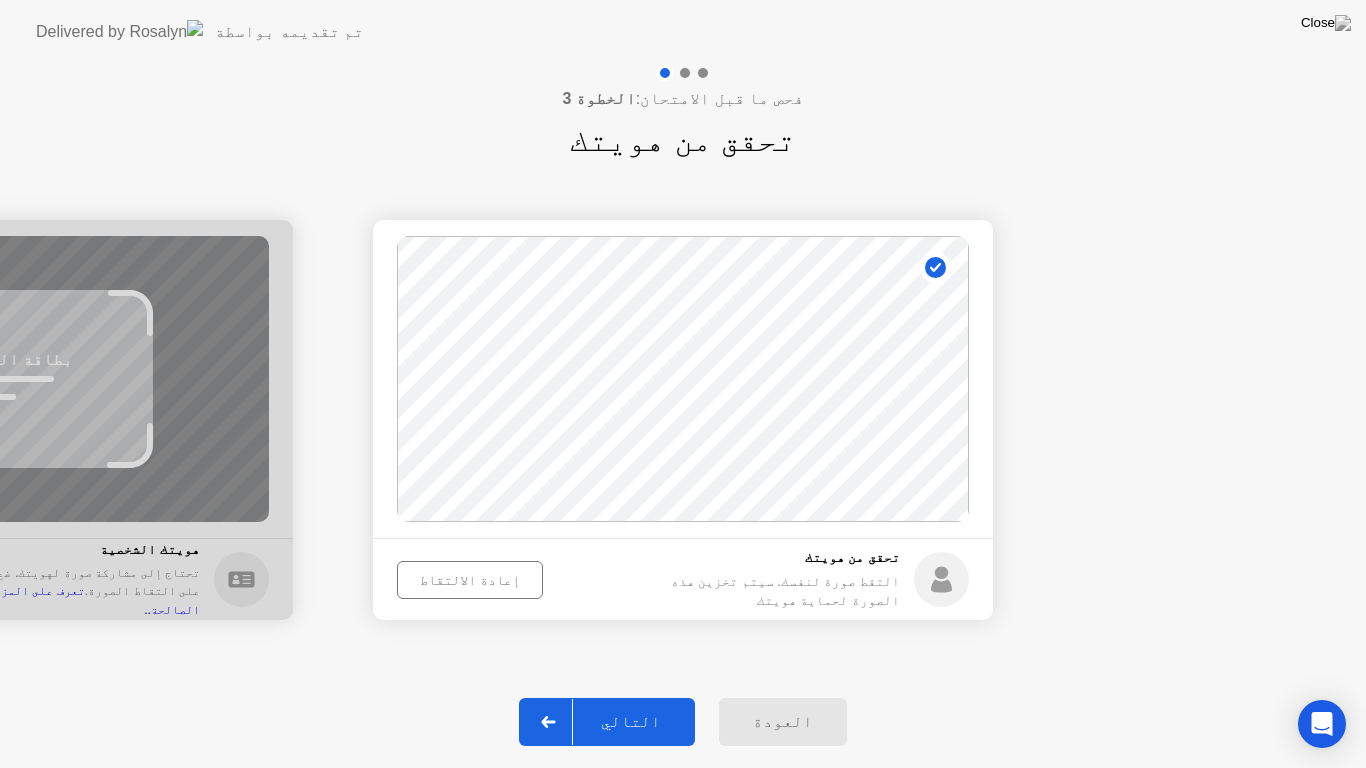 click on "إعادة الالتقاط" 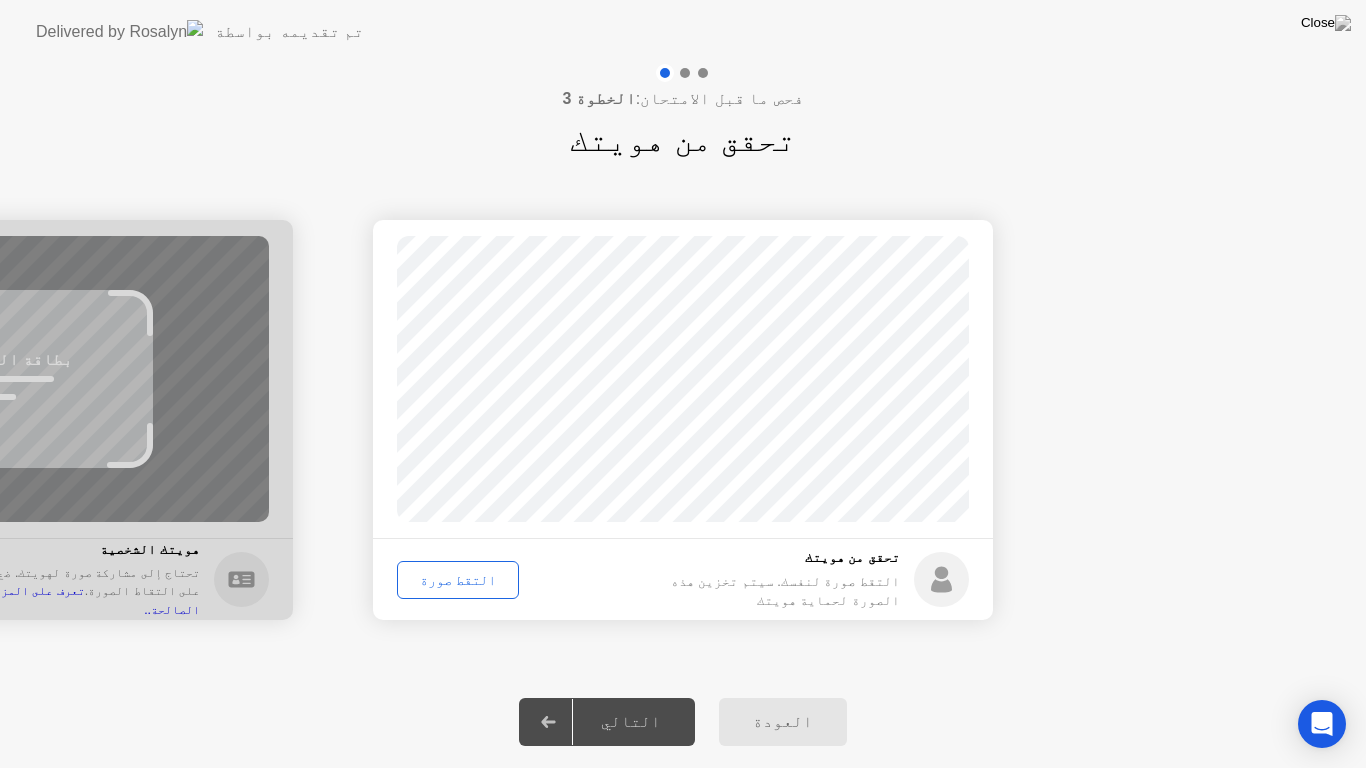 click on "التقط صورة" 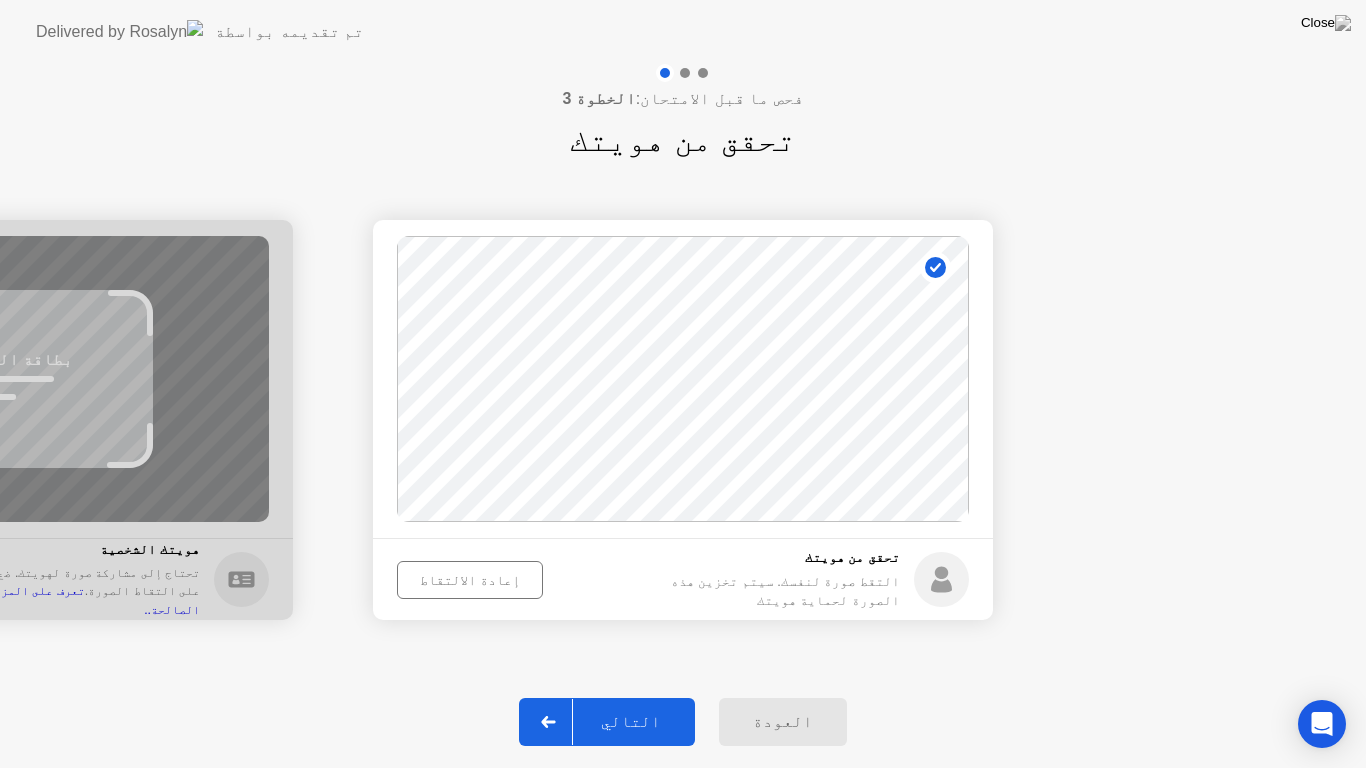 click on "التالي" 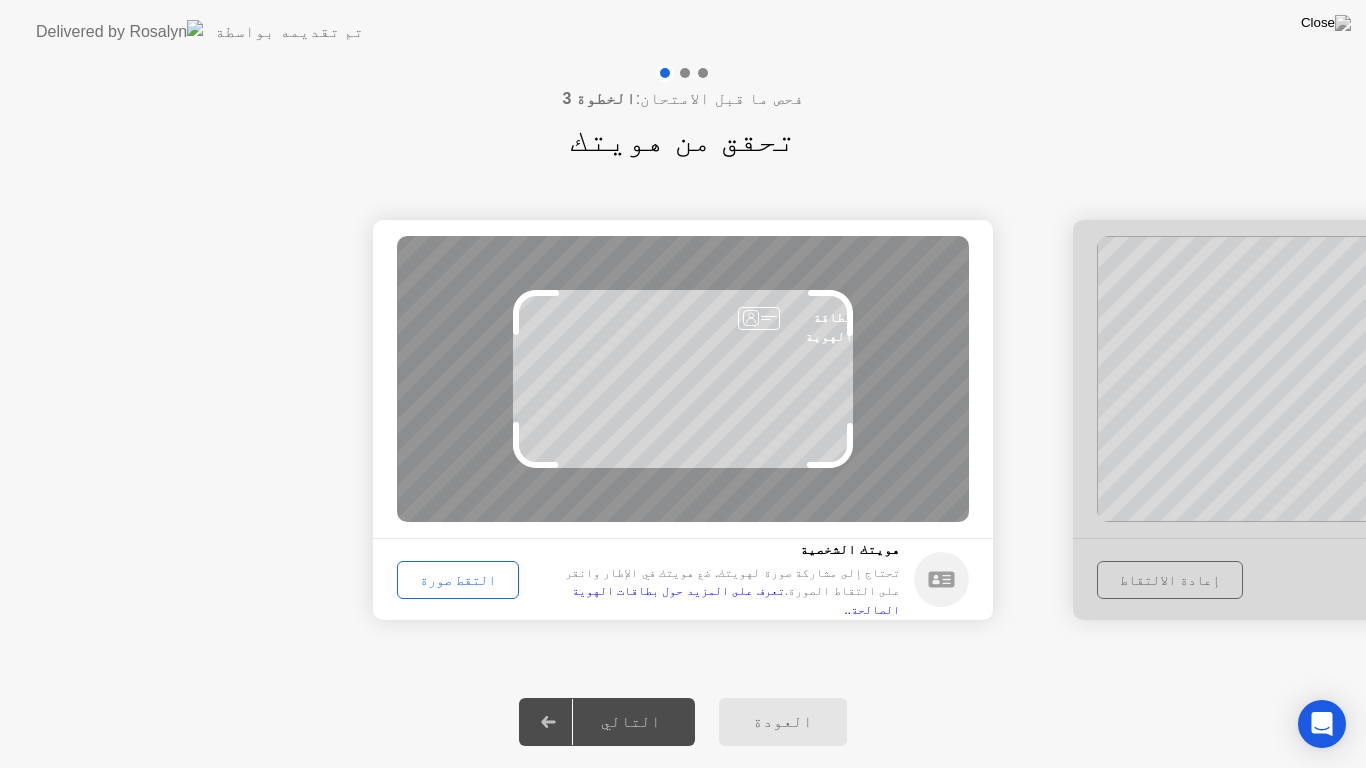 click on "التقط صورة" 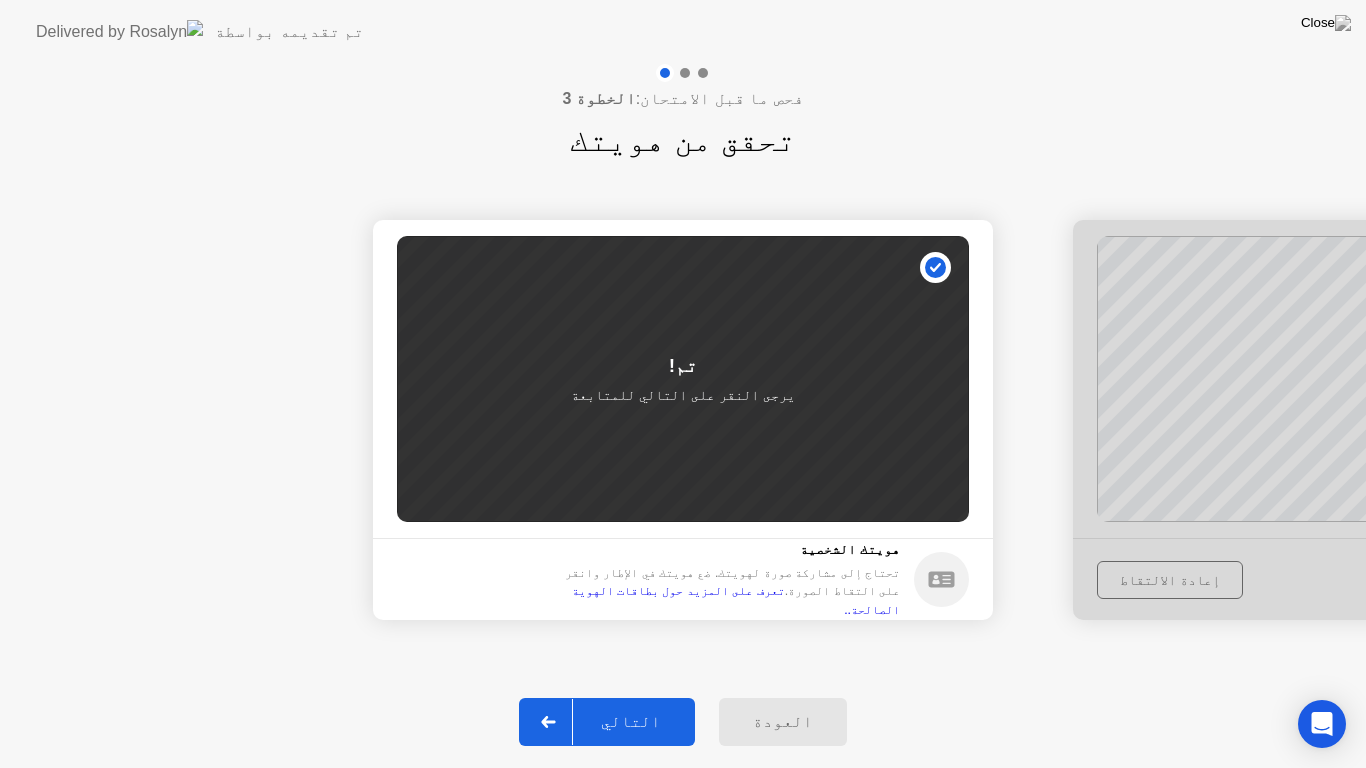 click on "التالي" 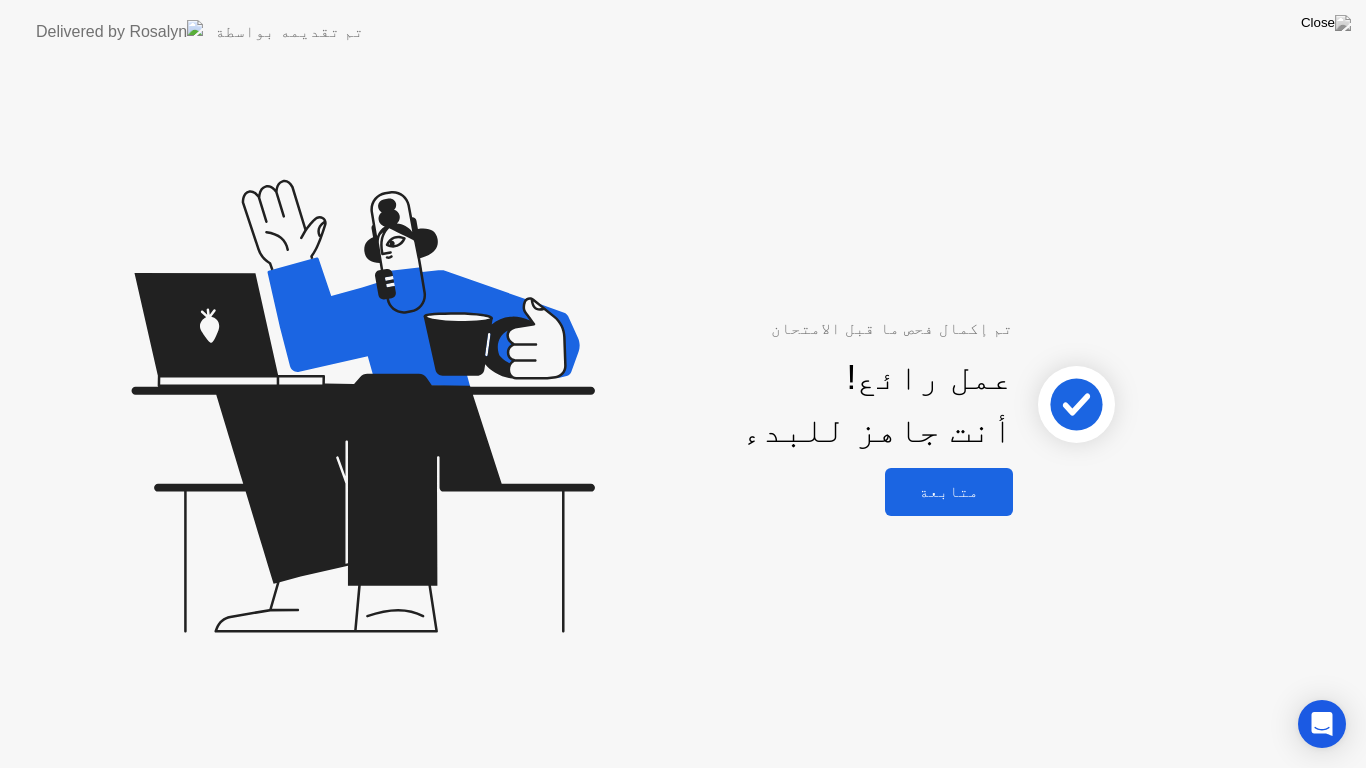 click on "متابعة" 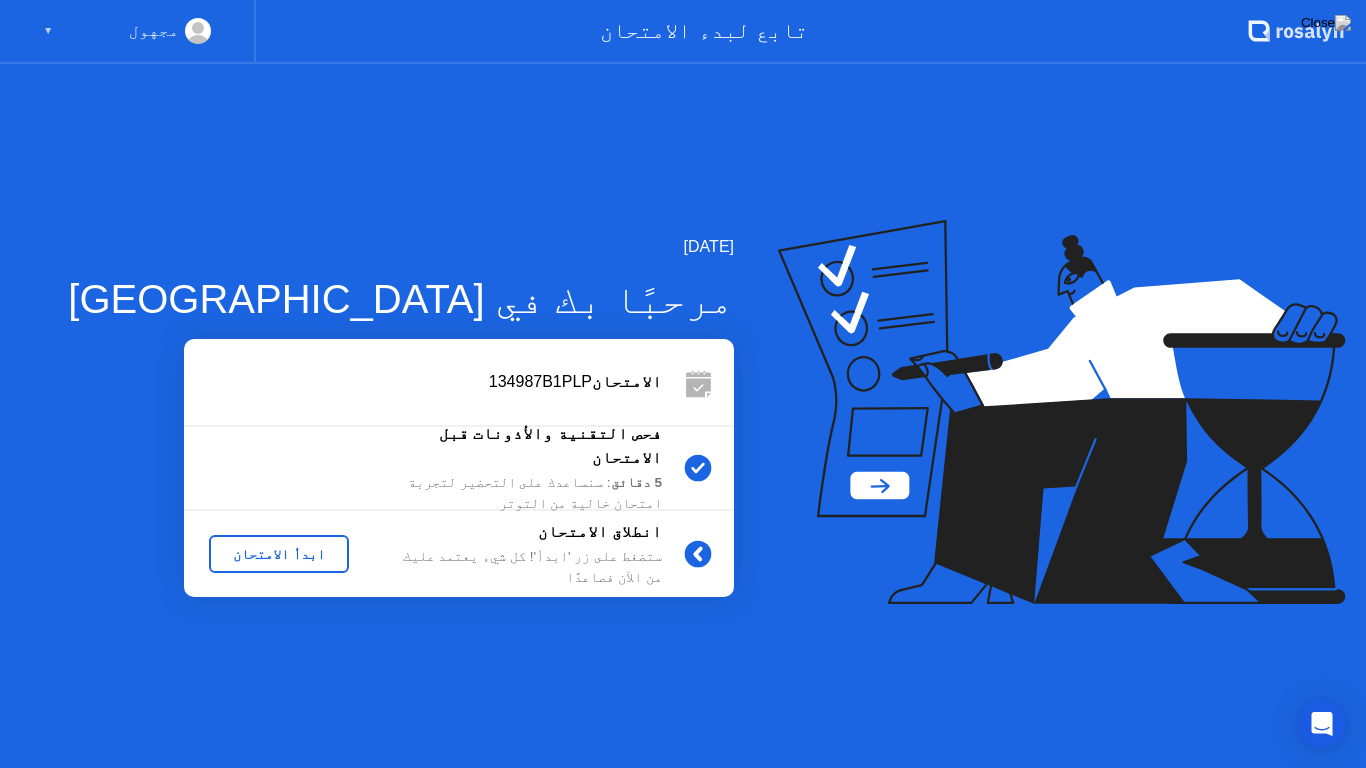 click on "ابدأ الامتحان" 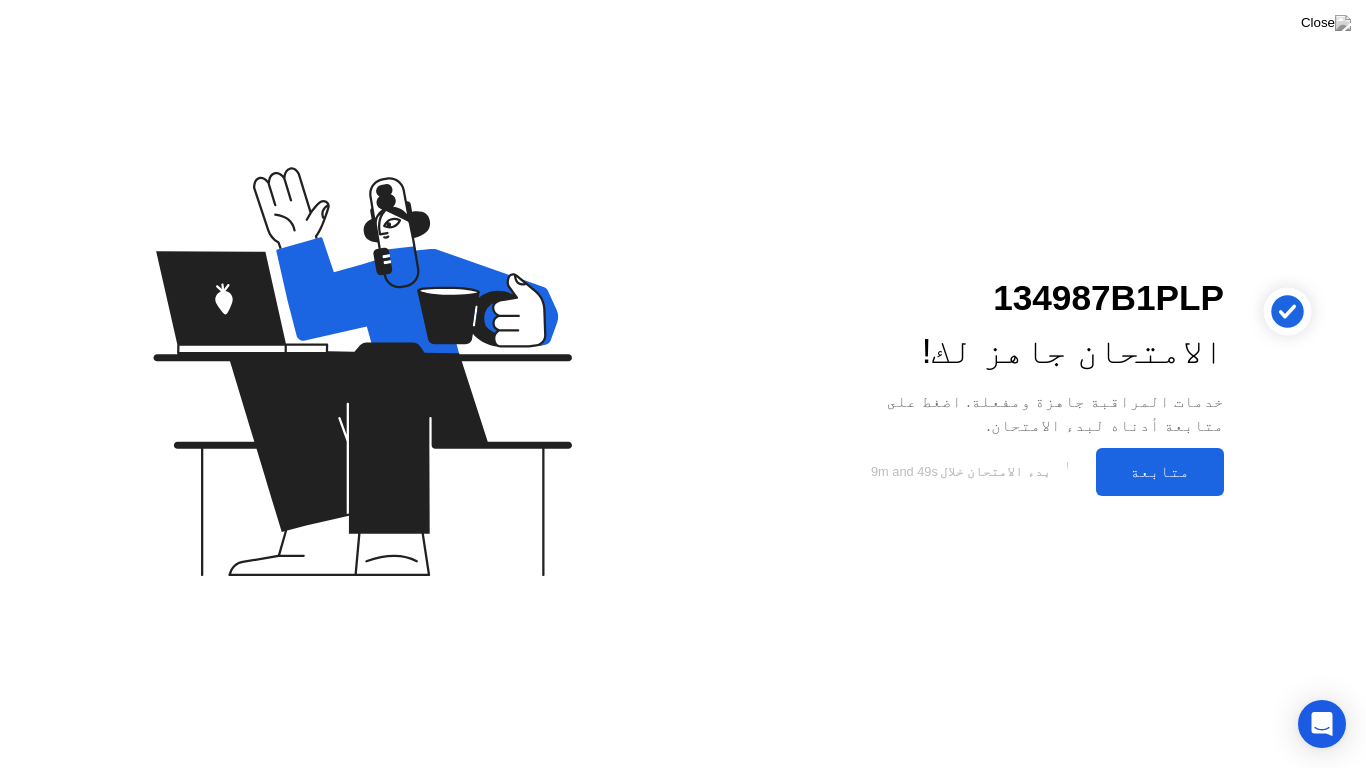 click on "متابعة" 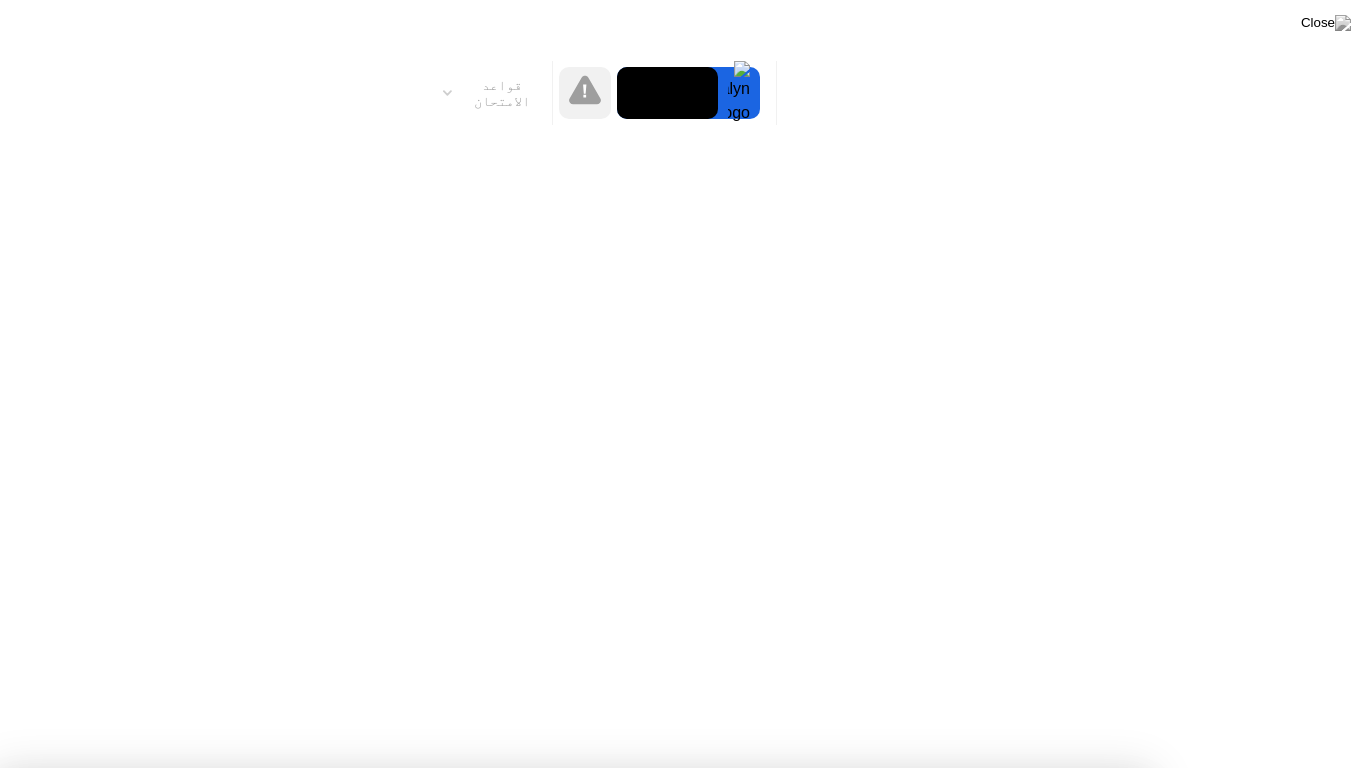 click on "فهمت!" at bounding box center (672, 1291) 